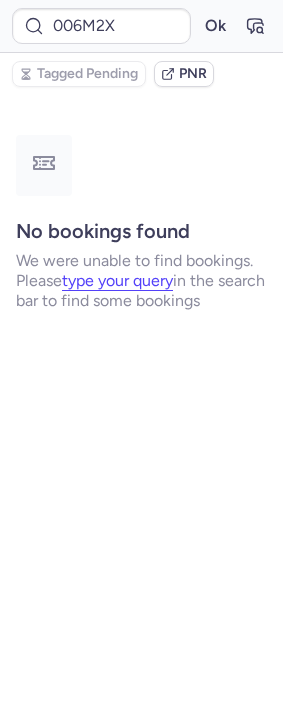 scroll, scrollTop: 0, scrollLeft: 0, axis: both 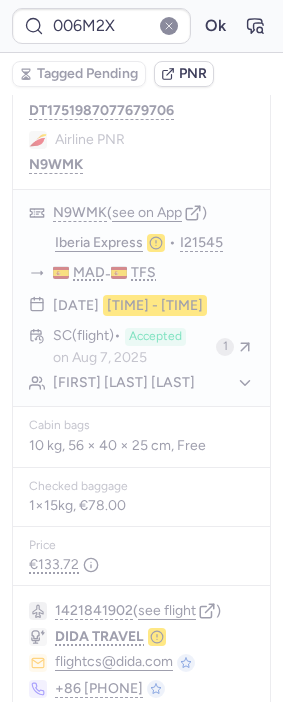 type on "CPDXHT" 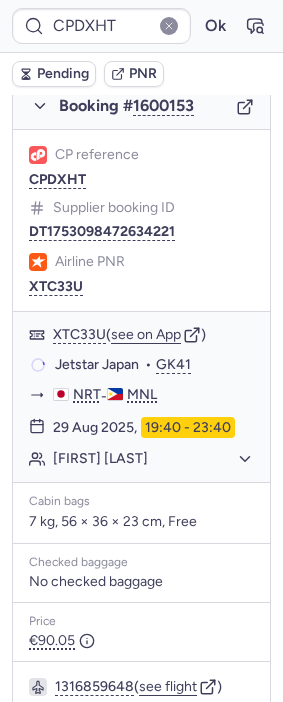 scroll, scrollTop: 333, scrollLeft: 0, axis: vertical 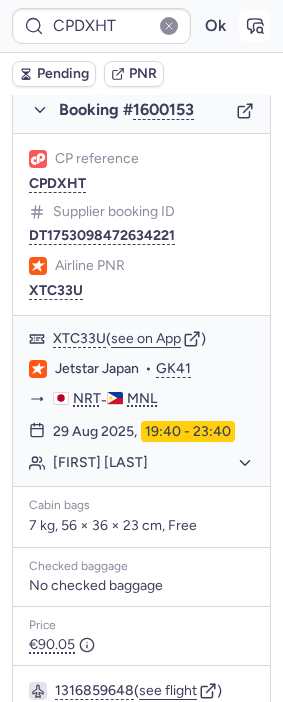 click 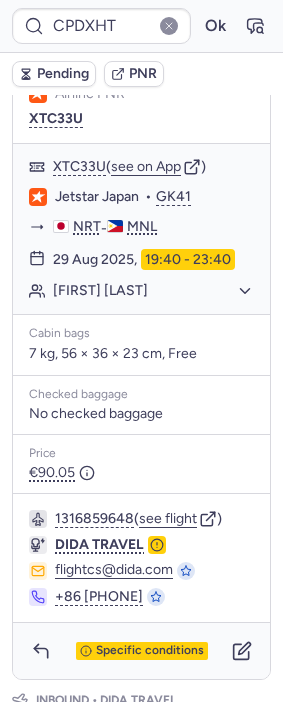scroll, scrollTop: 555, scrollLeft: 0, axis: vertical 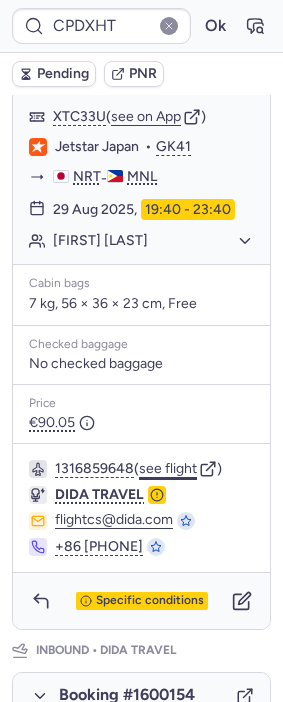 click on "see flight" 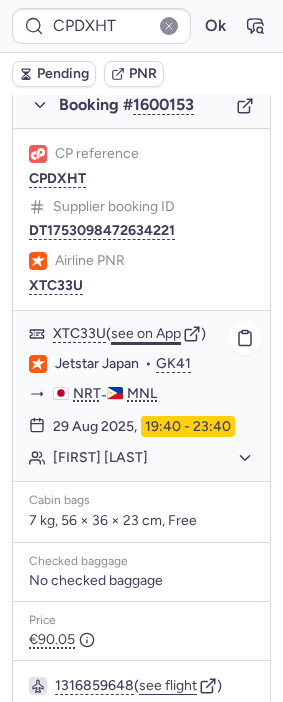 scroll, scrollTop: 333, scrollLeft: 0, axis: vertical 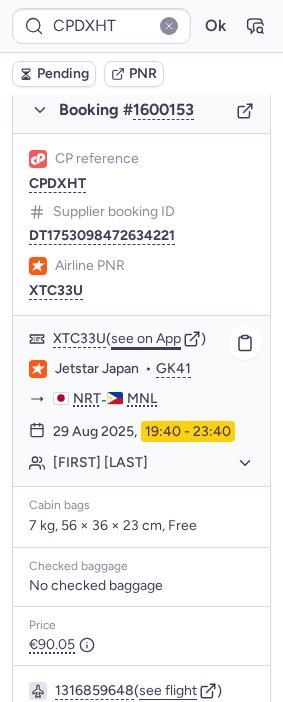click on "see on App" 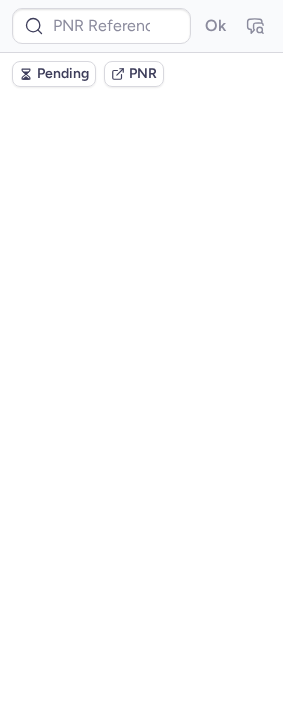 scroll, scrollTop: 0, scrollLeft: 0, axis: both 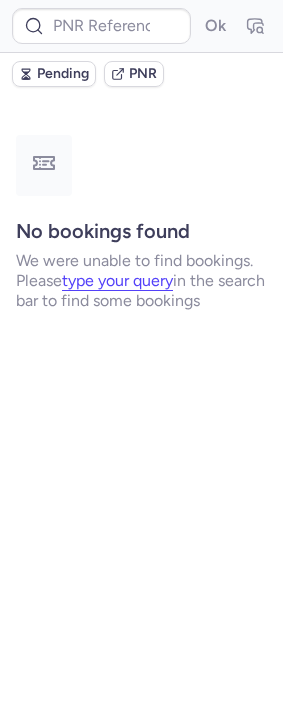 type on "DT1754427617281503" 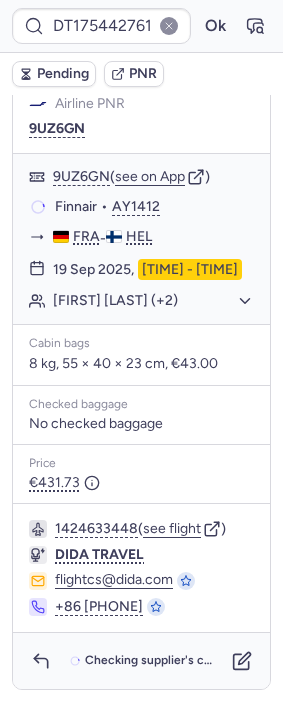 scroll, scrollTop: 392, scrollLeft: 0, axis: vertical 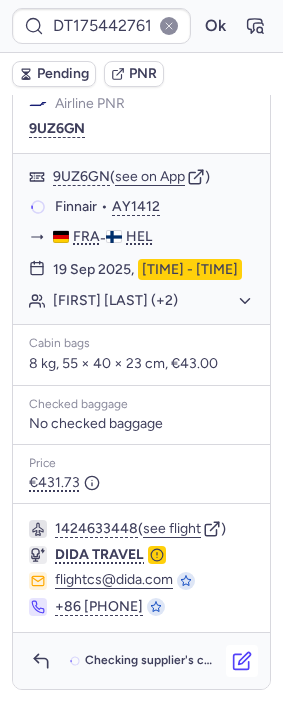 click at bounding box center [242, 661] 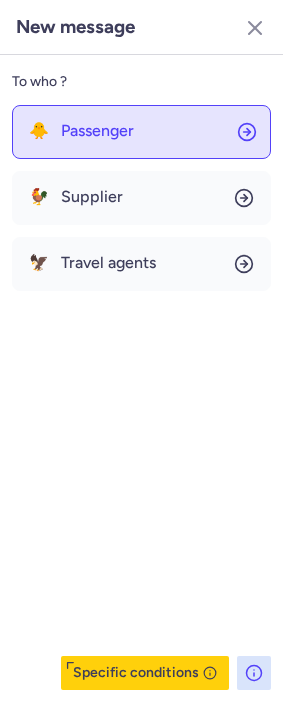 click on "🐥 Passenger" 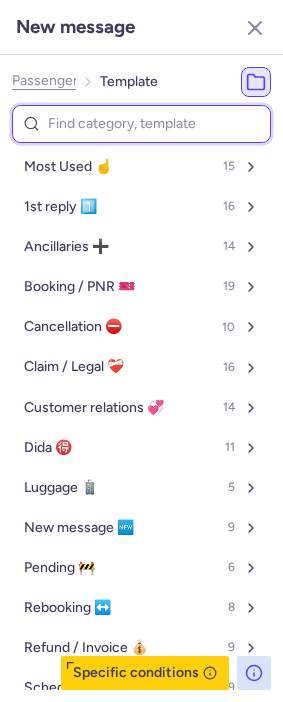 click at bounding box center (141, 124) 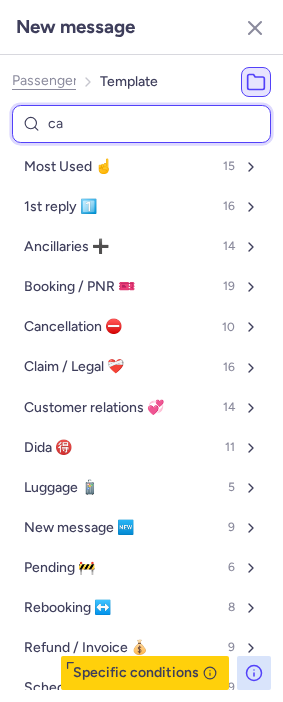 type on "can" 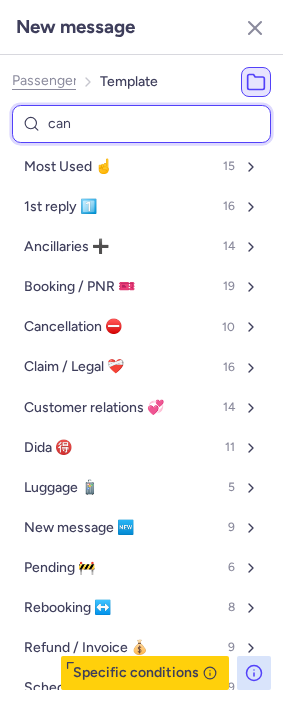 select on "en" 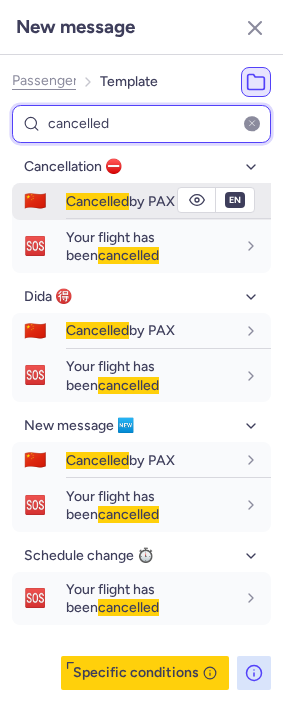 type on "cancelled" 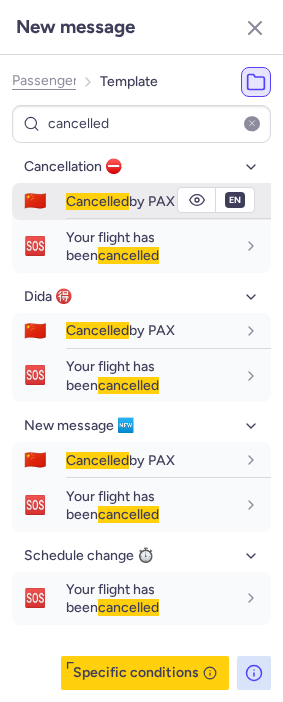 click on "Cancelled" at bounding box center [97, 201] 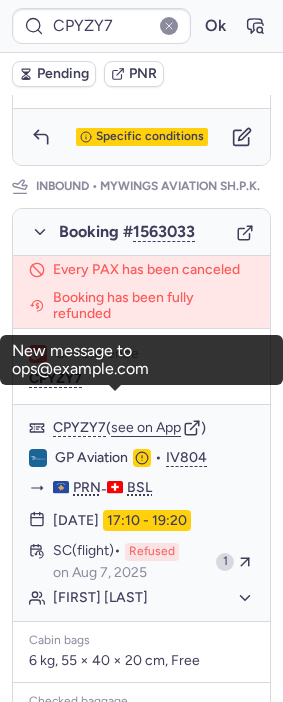 scroll, scrollTop: 1170, scrollLeft: 0, axis: vertical 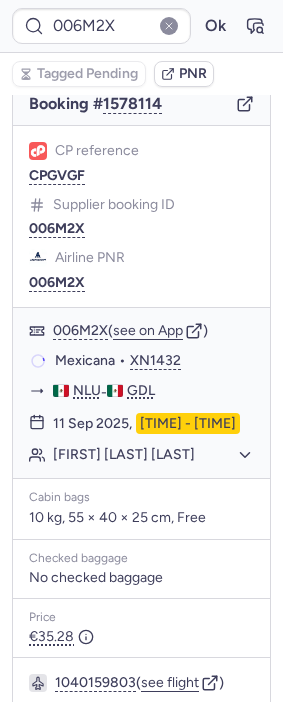 type on "CPAT6J" 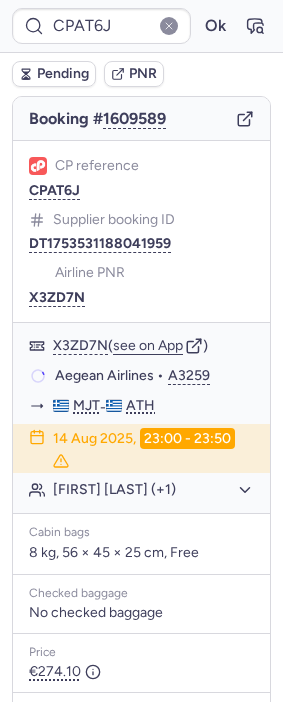 scroll, scrollTop: 198, scrollLeft: 0, axis: vertical 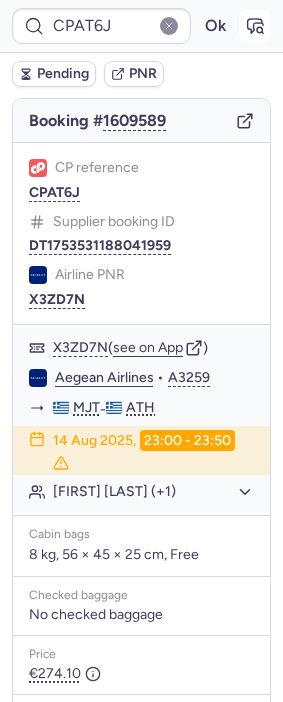 click at bounding box center (255, 26) 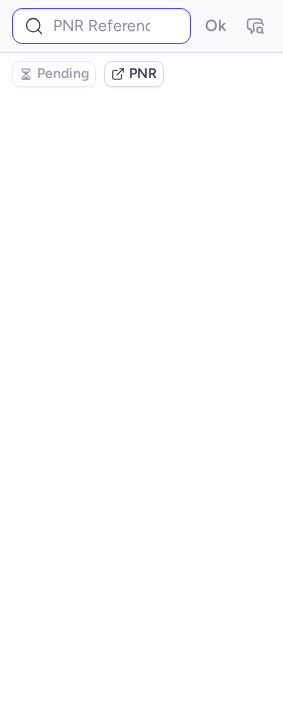 type on "CPAT6J" 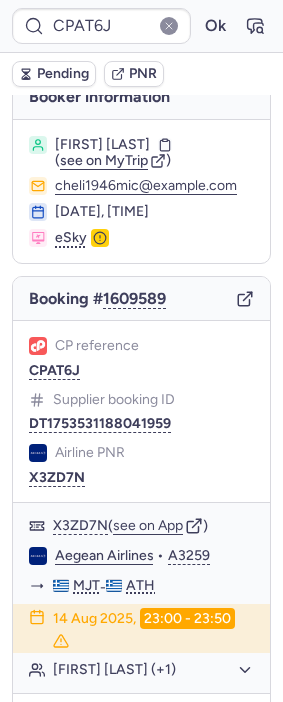 scroll, scrollTop: 0, scrollLeft: 0, axis: both 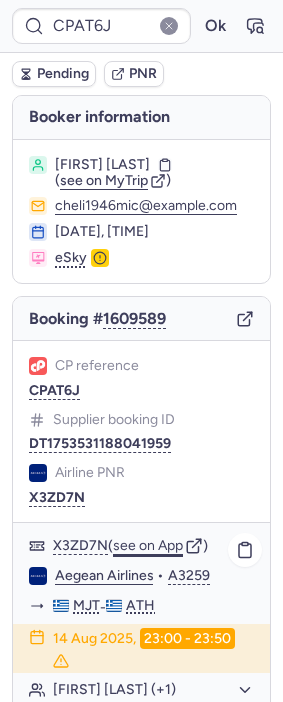 click on "see on App" 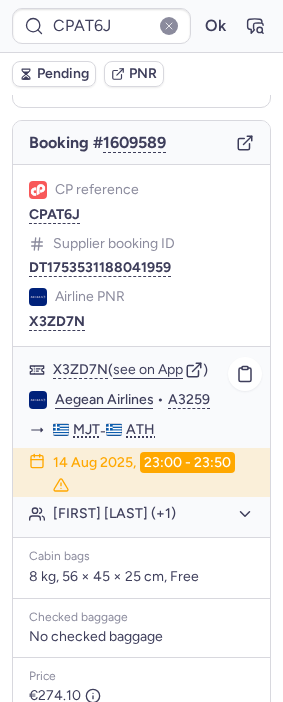 scroll, scrollTop: 222, scrollLeft: 0, axis: vertical 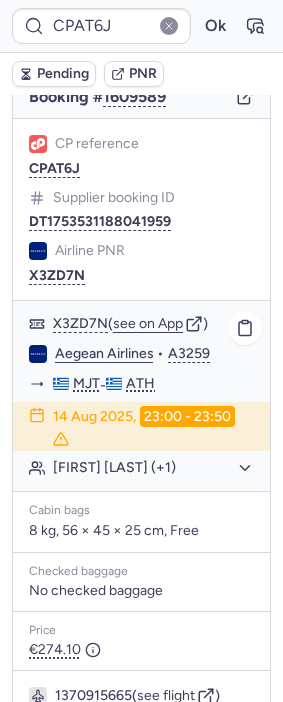 click on "[FIRST] [LAST] (+1)" 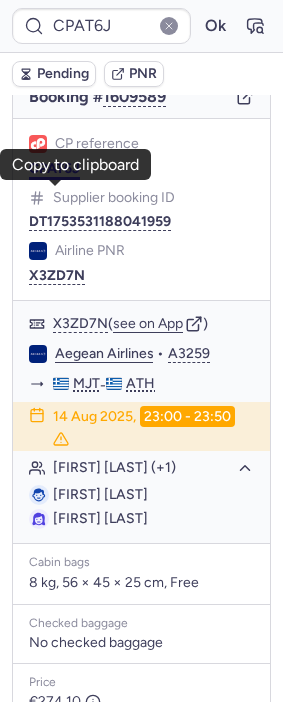 click on "CPAT6J" at bounding box center [54, 169] 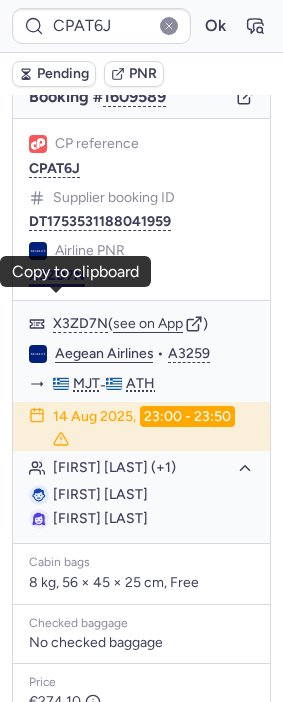 click on "X3ZD7N" at bounding box center [57, 276] 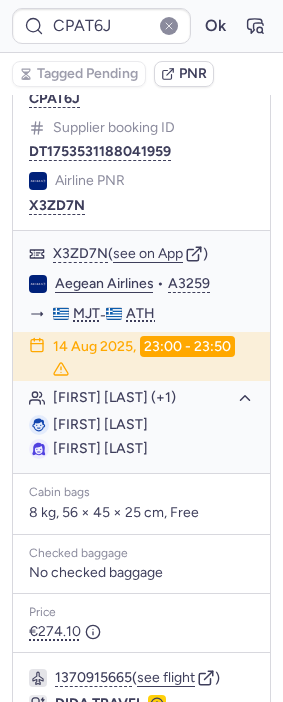 scroll, scrollTop: 464, scrollLeft: 0, axis: vertical 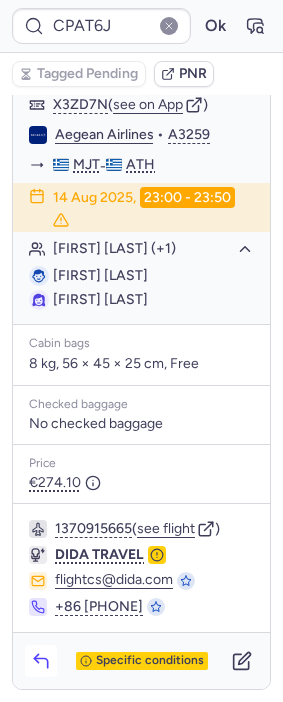 click at bounding box center [41, 661] 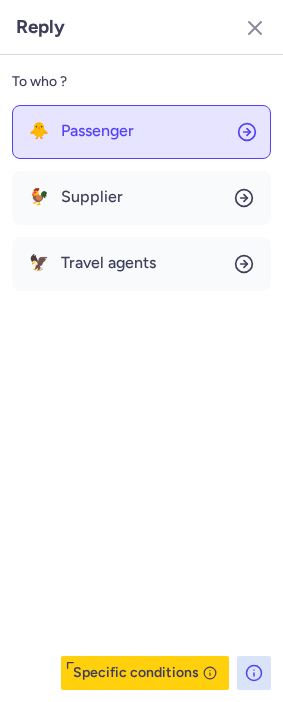 click on "🐥 Passenger" 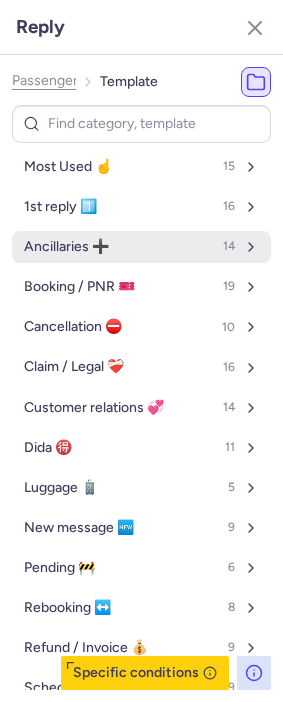 click on "Ancillaries ➕" at bounding box center (66, 247) 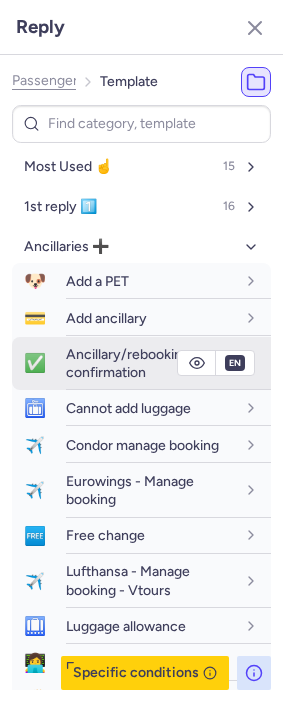 click on "Ancillary/rebooking confirmation" at bounding box center [128, 363] 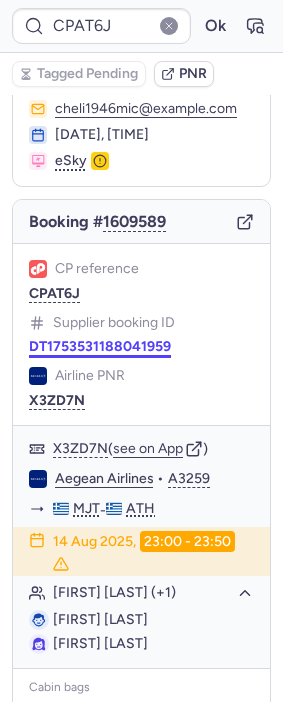 scroll, scrollTop: 0, scrollLeft: 0, axis: both 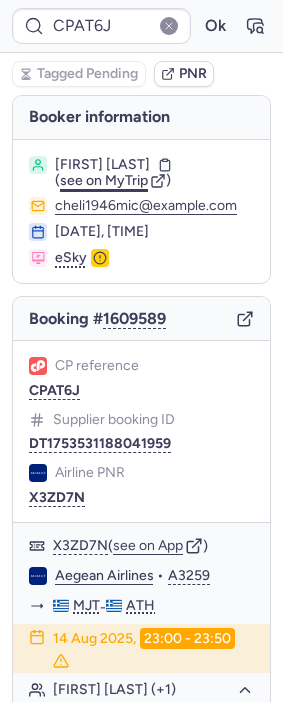 click on "see on MyTrip" at bounding box center [104, 180] 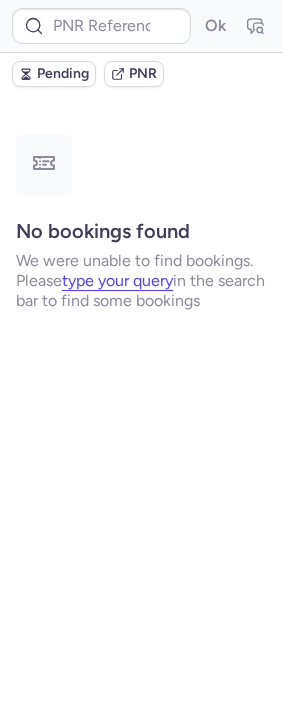 type on "CPT7QE" 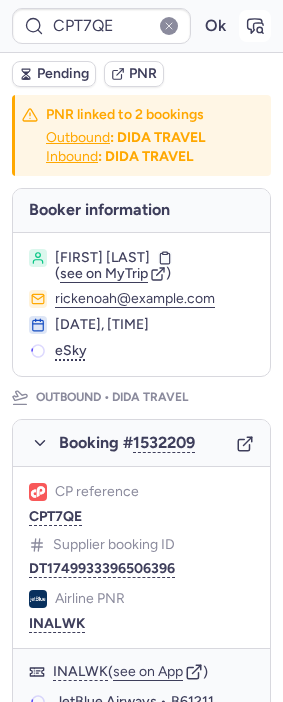 click 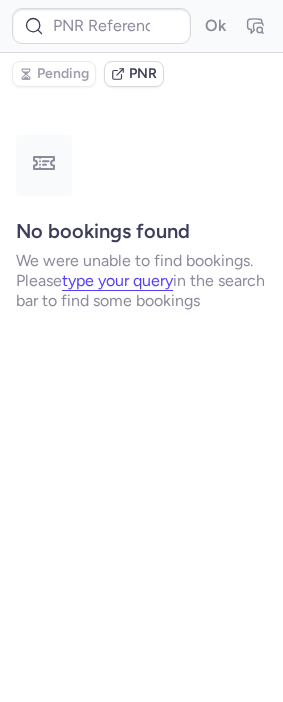 type on "CPT7QE" 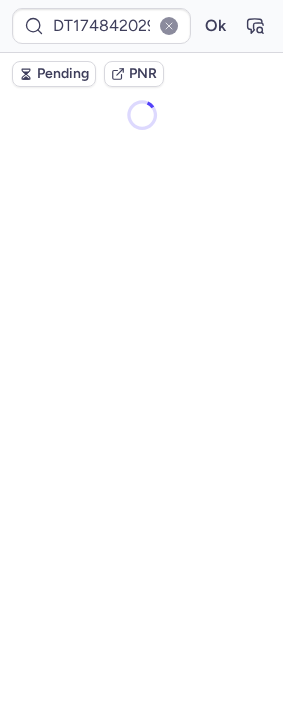 type on "B94G5V" 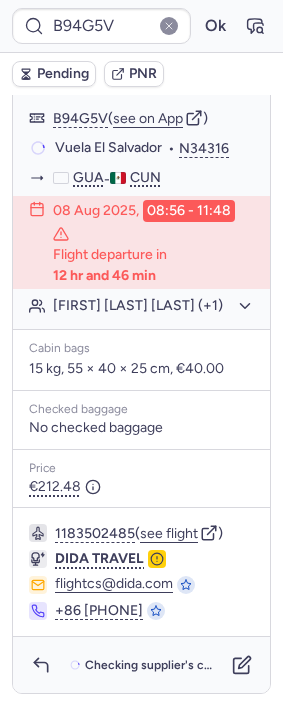 scroll, scrollTop: 462, scrollLeft: 0, axis: vertical 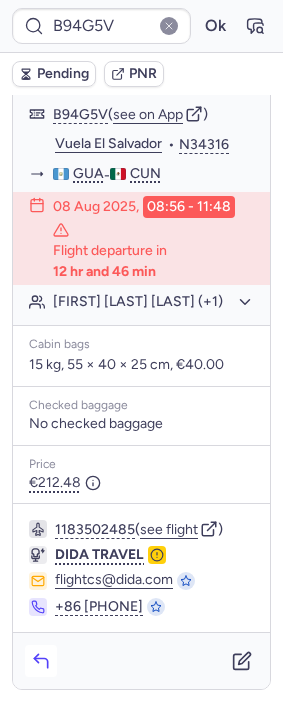 click 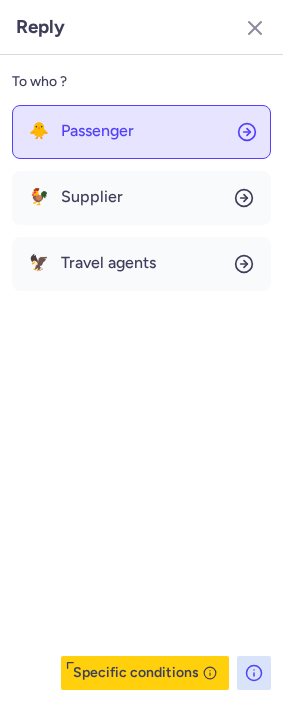 click on "🐥 Passenger" 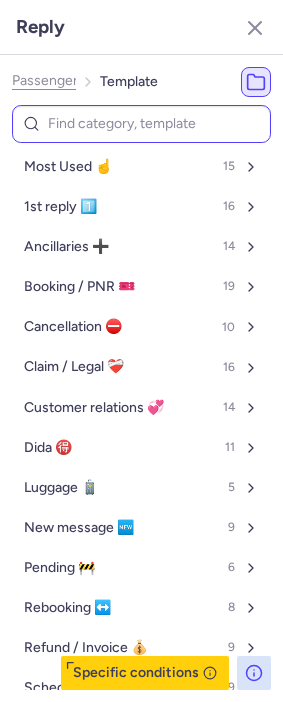 click at bounding box center (141, 124) 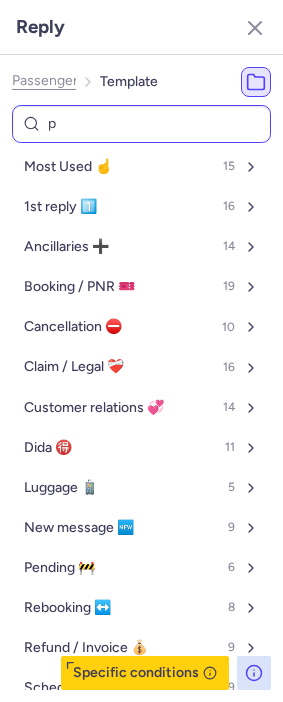 type on "pn" 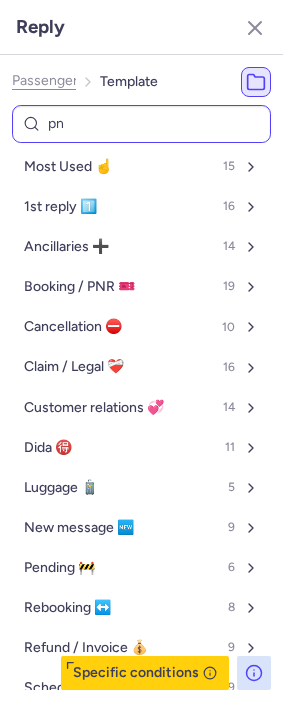 select on "en" 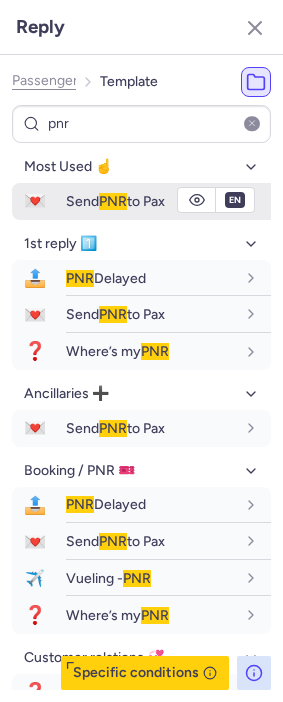 type on "pnr" 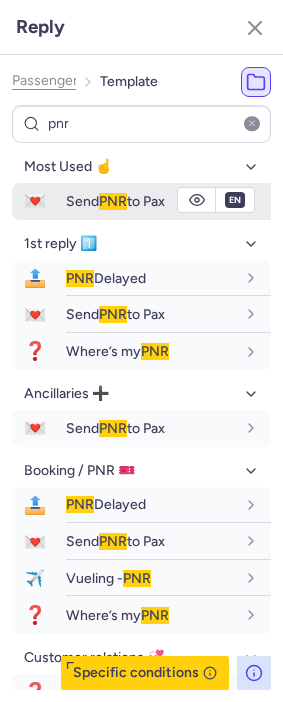click on "Send PNR to Pax" at bounding box center [115, 201] 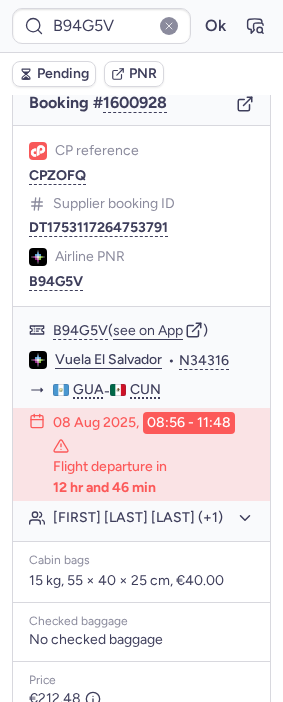 scroll, scrollTop: 128, scrollLeft: 0, axis: vertical 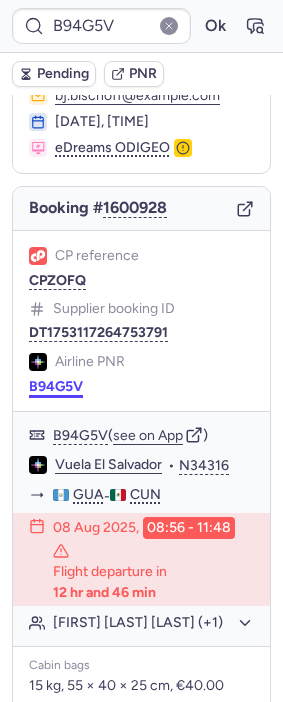 click on "B94G5V" at bounding box center [56, 387] 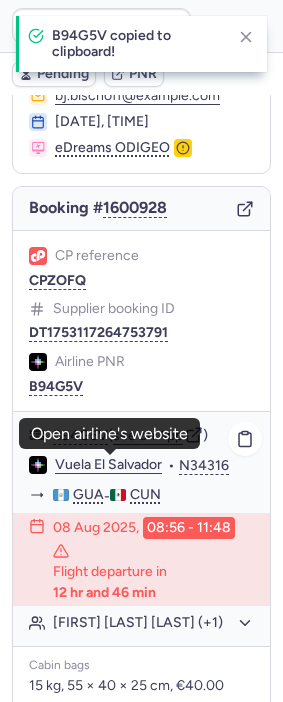 click on "Vuela El Salvador" 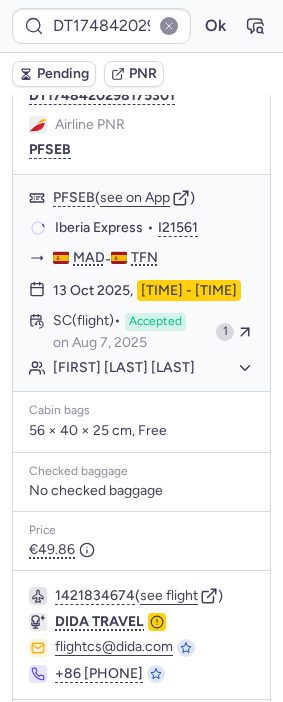 scroll, scrollTop: 351, scrollLeft: 0, axis: vertical 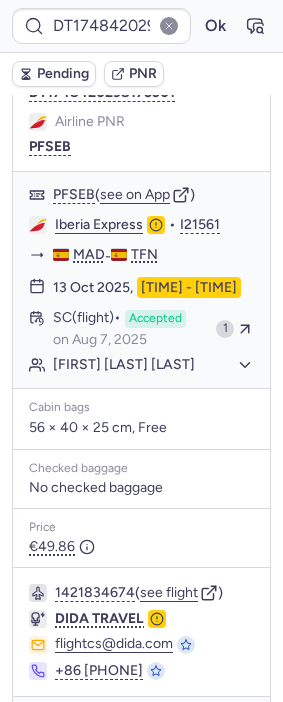 type on "006M2X" 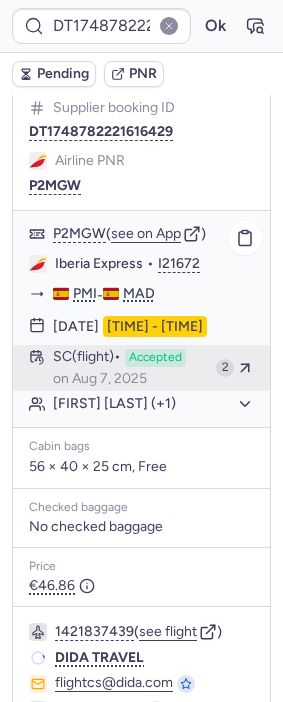 scroll, scrollTop: 333, scrollLeft: 0, axis: vertical 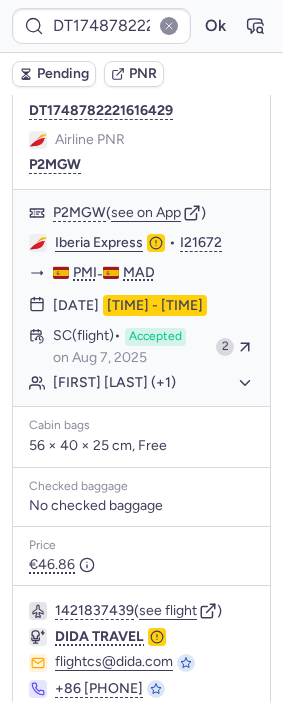 type on "006M2X" 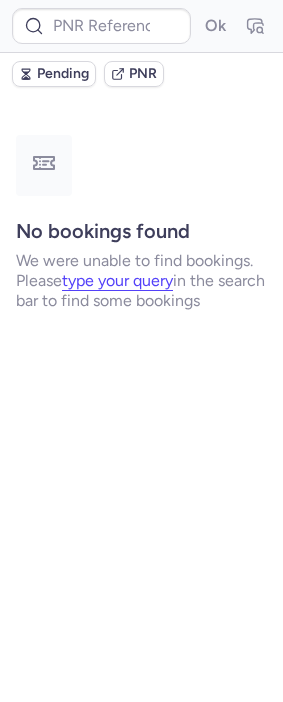 scroll, scrollTop: 0, scrollLeft: 0, axis: both 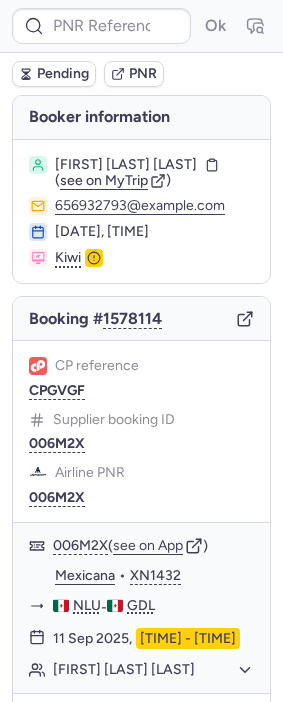 type on "006M2X" 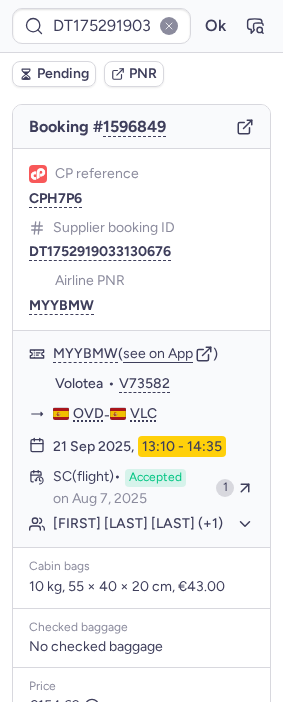 scroll, scrollTop: 222, scrollLeft: 0, axis: vertical 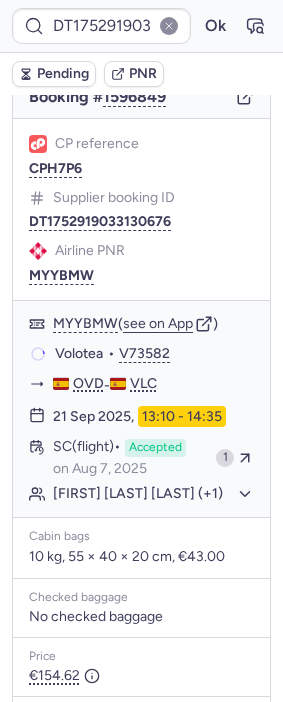 type on "006M2X" 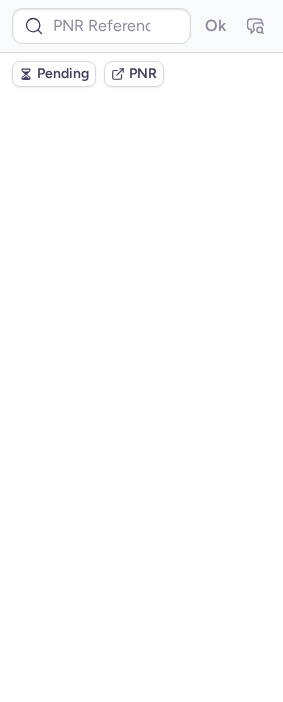 scroll, scrollTop: 0, scrollLeft: 0, axis: both 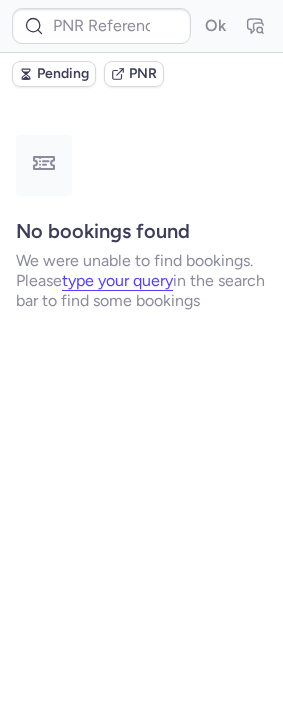type on "006M2X" 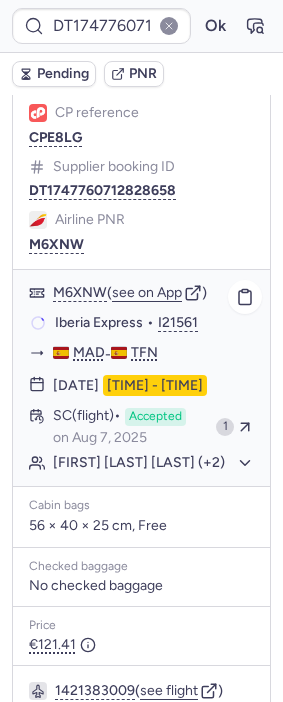 scroll, scrollTop: 333, scrollLeft: 0, axis: vertical 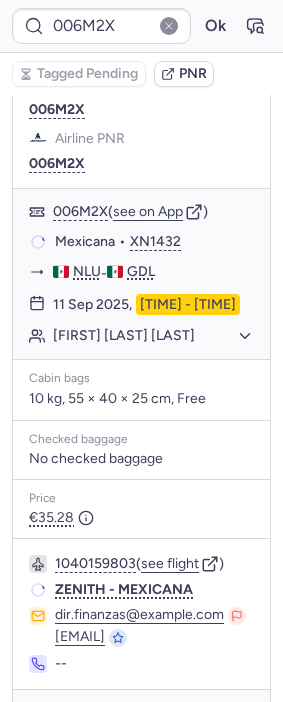 type on "CPAT6J" 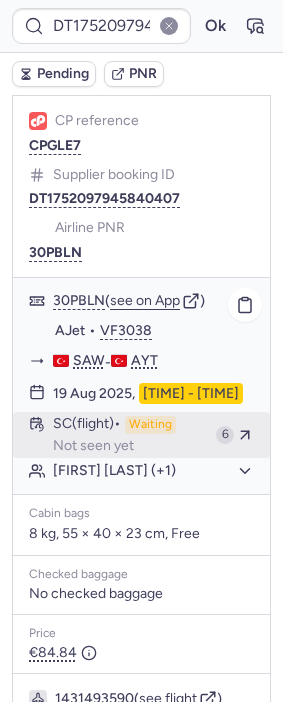scroll, scrollTop: 333, scrollLeft: 0, axis: vertical 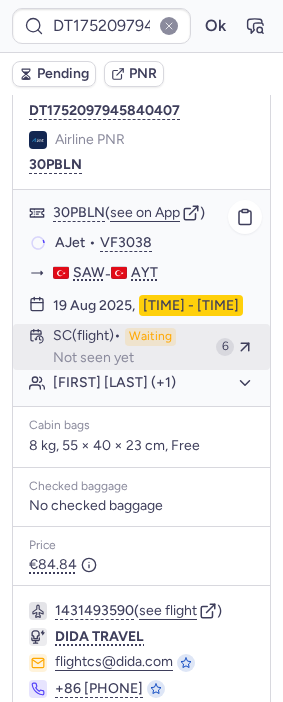 click on "SC   (flight)" at bounding box center (87, 337) 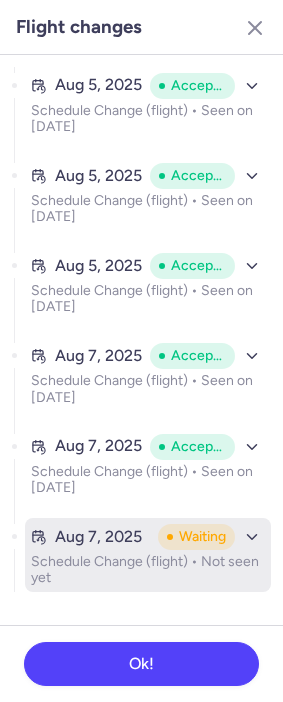 click on "Schedule Change (flight) •  Not seen yet" at bounding box center [148, 570] 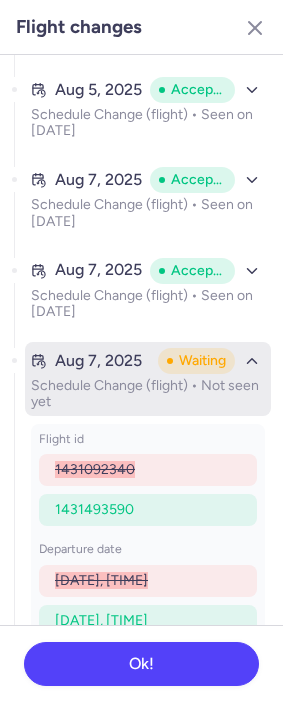 scroll, scrollTop: 194, scrollLeft: 0, axis: vertical 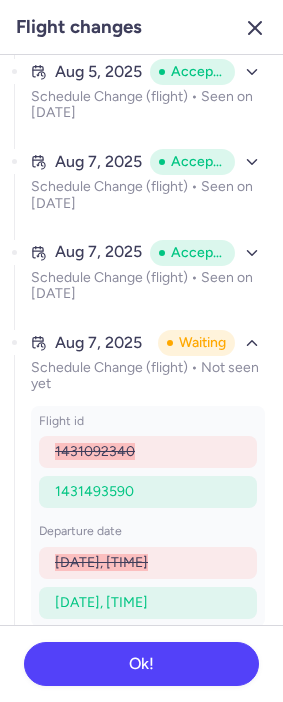 click 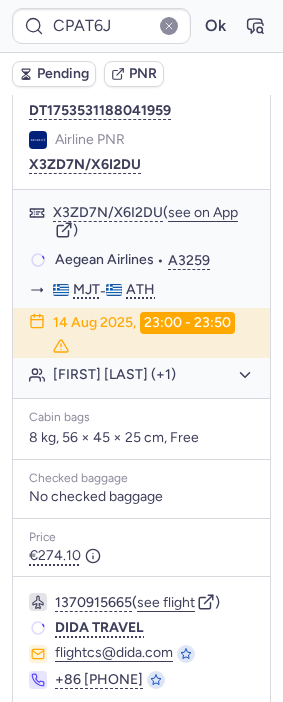 type on "CPFVIS" 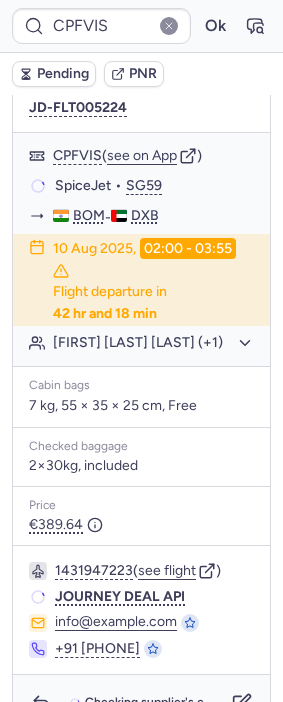 scroll, scrollTop: 333, scrollLeft: 0, axis: vertical 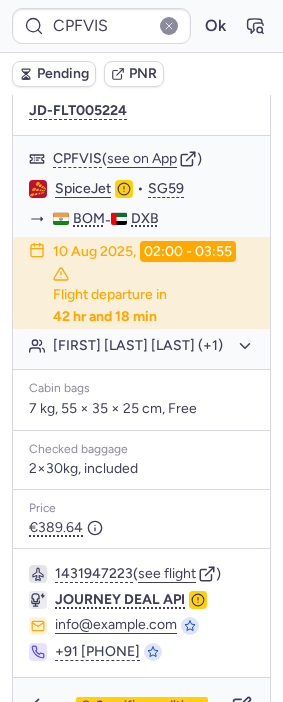 click on "Pending" at bounding box center (63, 74) 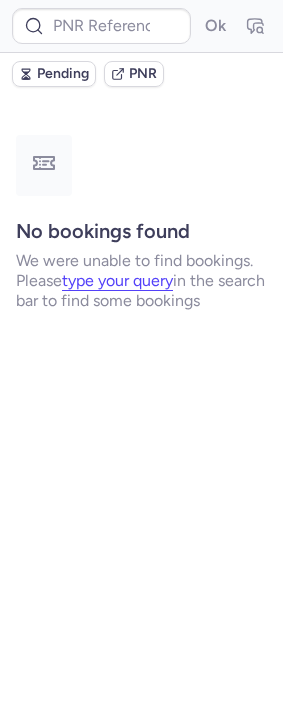 scroll, scrollTop: 0, scrollLeft: 0, axis: both 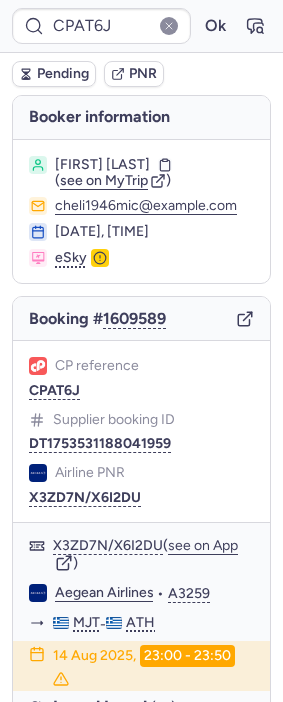 type on "006M2X" 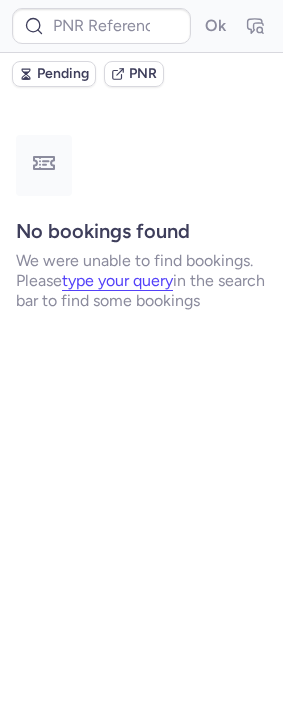 type on "DT1753344200850272" 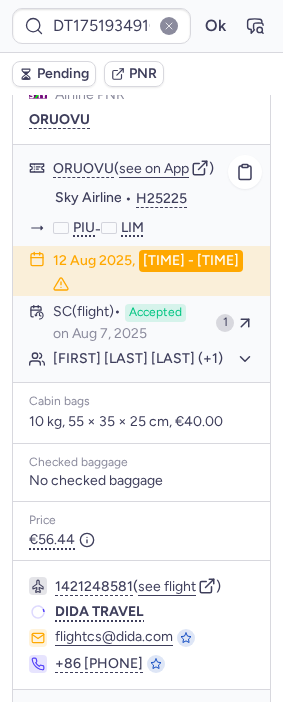 scroll, scrollTop: 444, scrollLeft: 0, axis: vertical 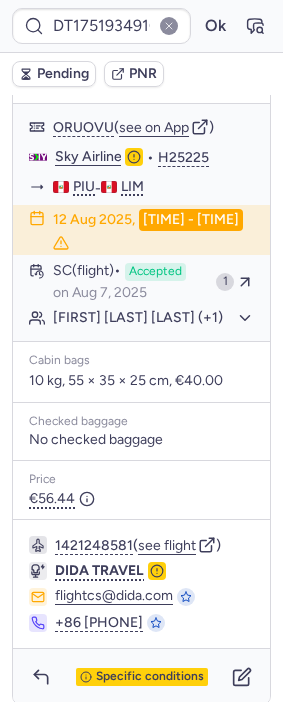 type on "CPYZY7" 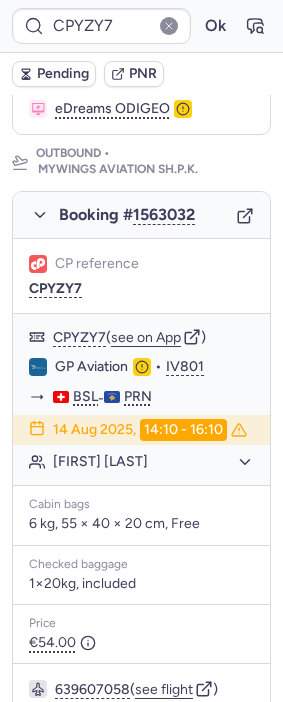 scroll, scrollTop: 0, scrollLeft: 0, axis: both 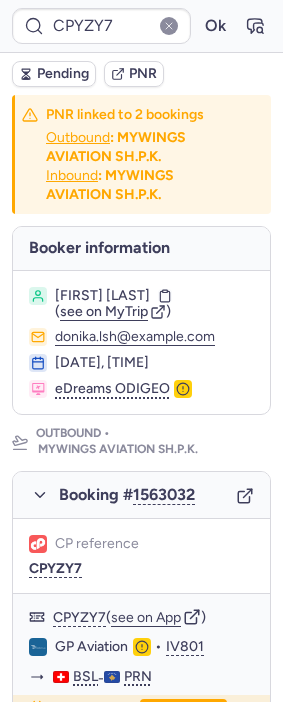 type on "CPFVIS" 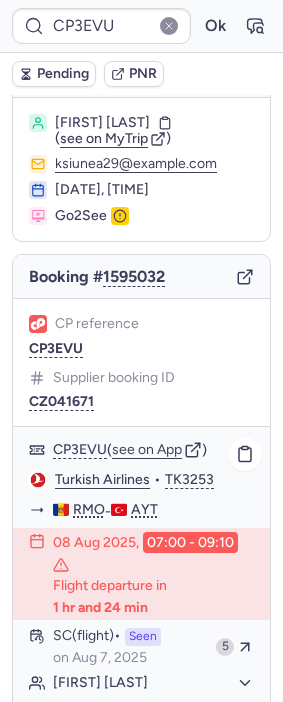 scroll, scrollTop: 111, scrollLeft: 0, axis: vertical 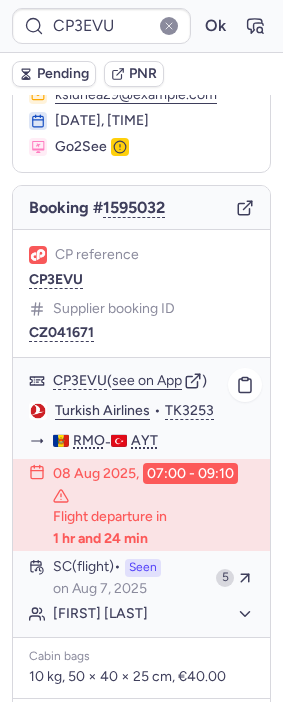 click on "[DATE], [TIME] Flight departure in [DURATION]" 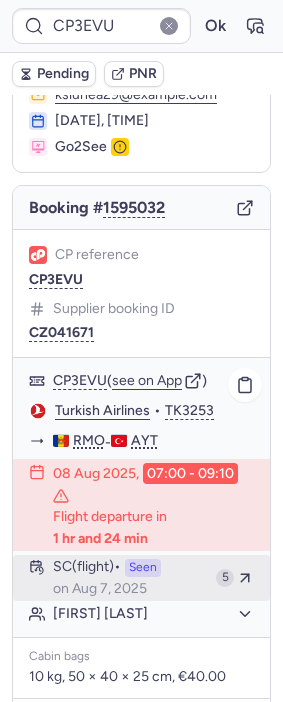 click on "Seen" at bounding box center [143, 568] 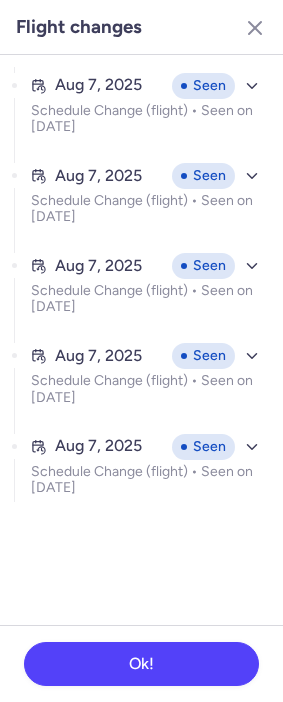 click on "[DATE] Seen Schedule Change (flight) • Seen on [DATE]" at bounding box center [148, 382] 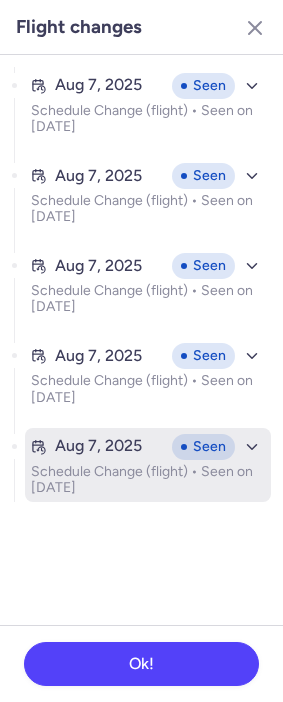 click on "Schedule Change (flight) • Seen on [DATE]" at bounding box center [148, 480] 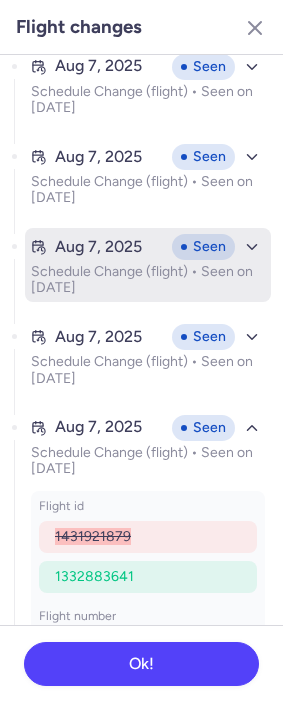 scroll, scrollTop: 0, scrollLeft: 0, axis: both 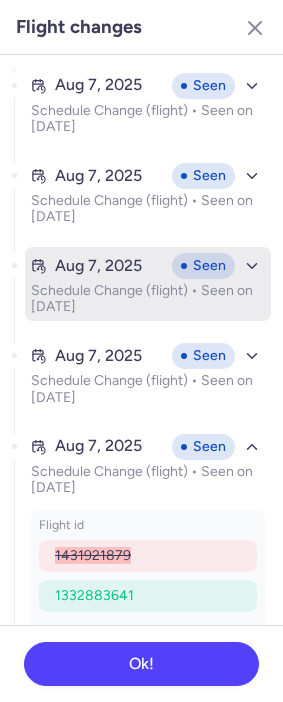 click on "Schedule Change (flight) • Seen on [DATE]" at bounding box center (148, 299) 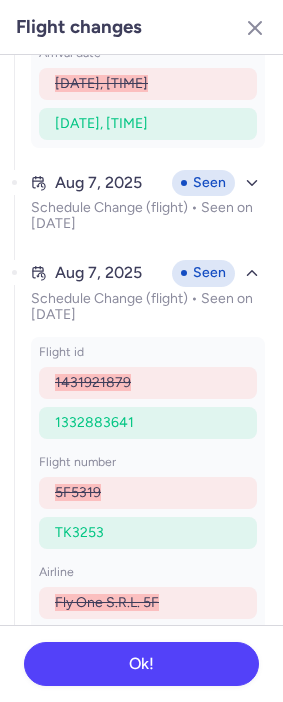 scroll, scrollTop: 441, scrollLeft: 0, axis: vertical 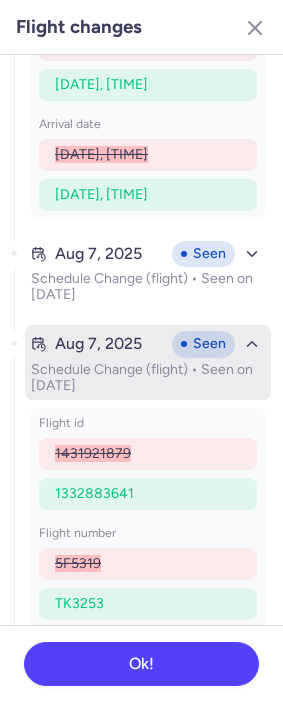 click on "Aug 7, 2025 Seen" at bounding box center (148, 344) 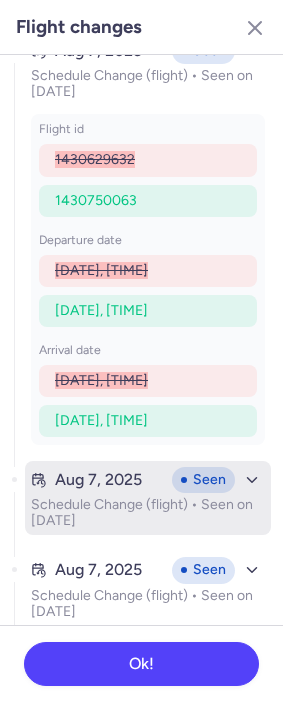 click on "Schedule Change (flight) • Seen on [DATE]" at bounding box center (148, 513) 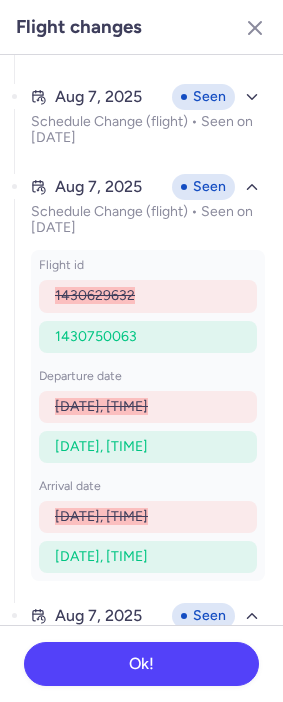 scroll, scrollTop: 0, scrollLeft: 0, axis: both 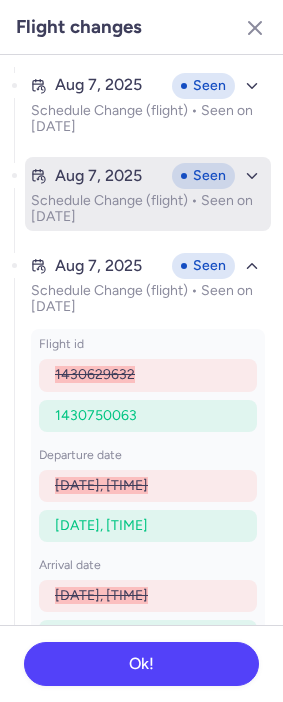 click on "Schedule Change (flight) • Seen on [DATE]" at bounding box center [148, 209] 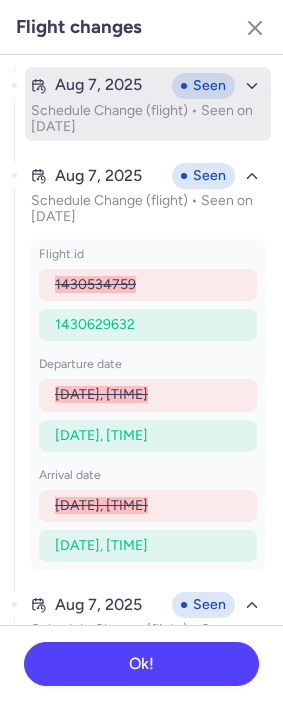 click on "[DATE] Seen Schedule Change (flight) • Seen on [DATE]" at bounding box center [148, 104] 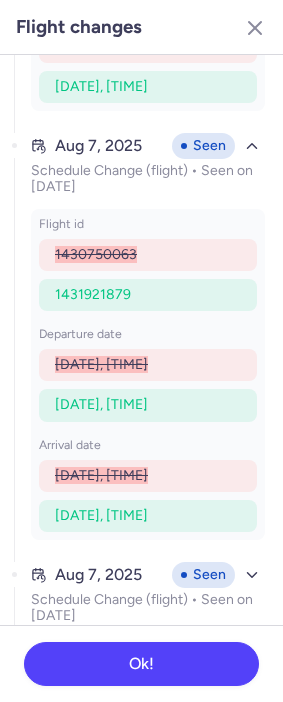 scroll, scrollTop: 1231, scrollLeft: 0, axis: vertical 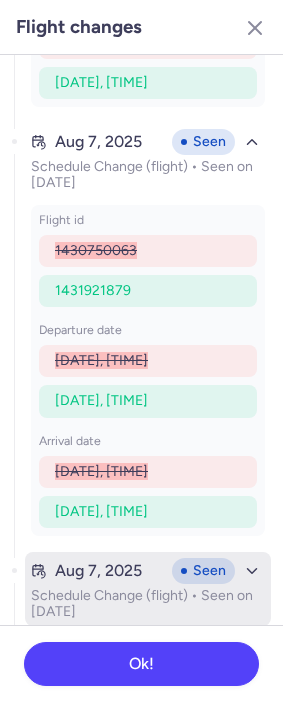 click on "Seen" at bounding box center [203, 571] 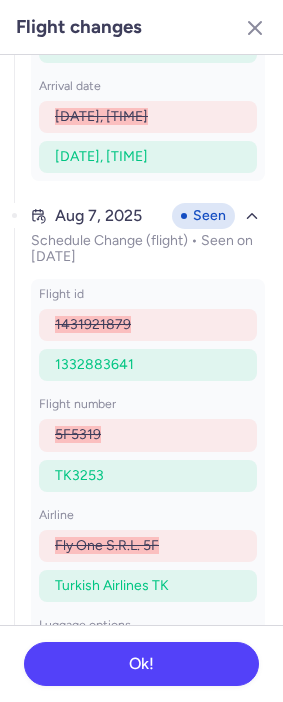 scroll, scrollTop: 1680, scrollLeft: 0, axis: vertical 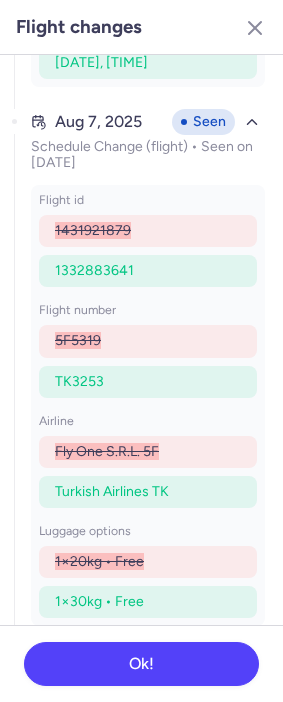 click on "Turkish Airlines TK" at bounding box center (112, 491) 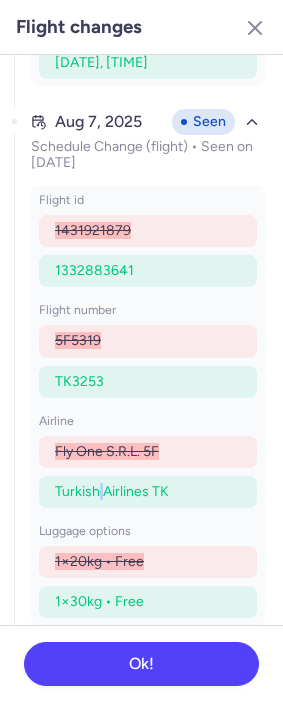 click on "Turkish Airlines TK" at bounding box center [112, 491] 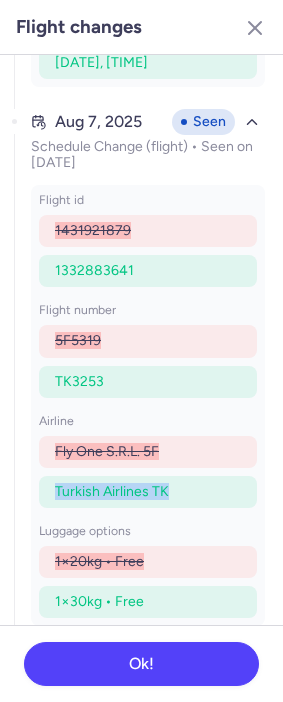 click on "Turkish Airlines TK" at bounding box center [112, 491] 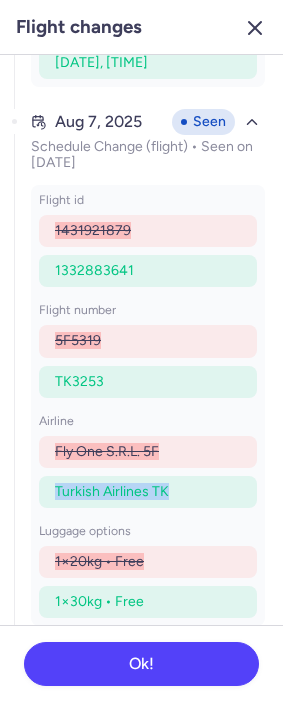 click 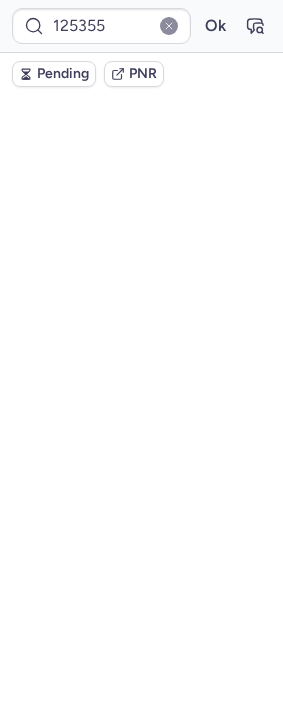 scroll, scrollTop: 0, scrollLeft: 0, axis: both 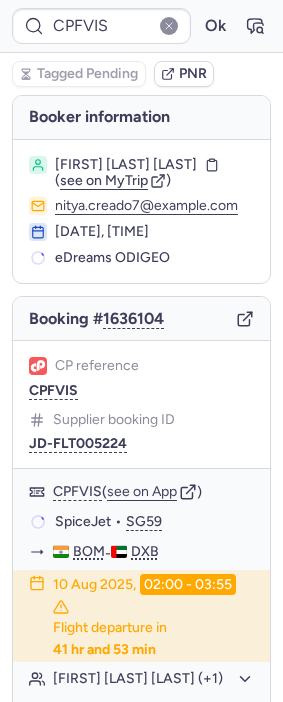 type on "DT1753344200850272" 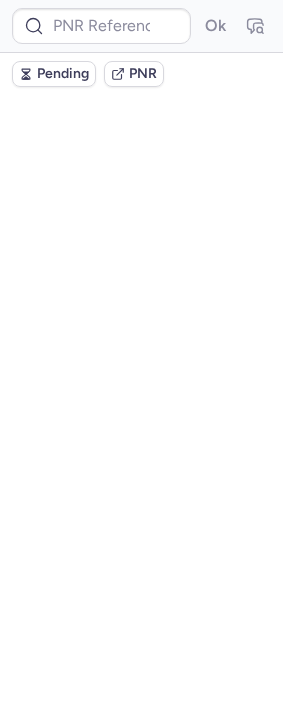 scroll, scrollTop: 0, scrollLeft: 0, axis: both 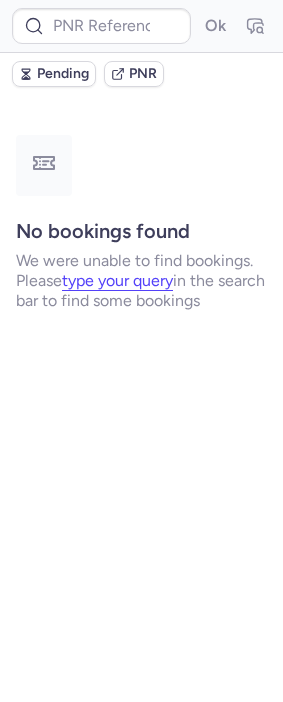 type on "DT1753344200850272" 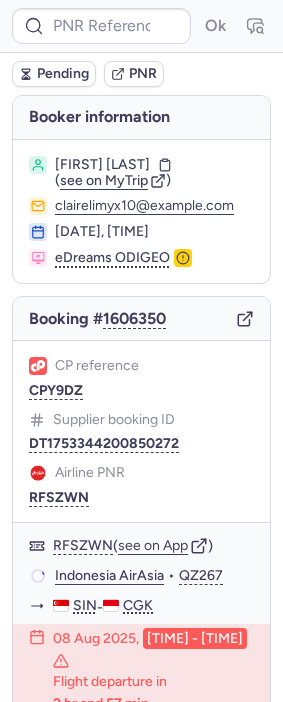 type on "DT1753344200850272" 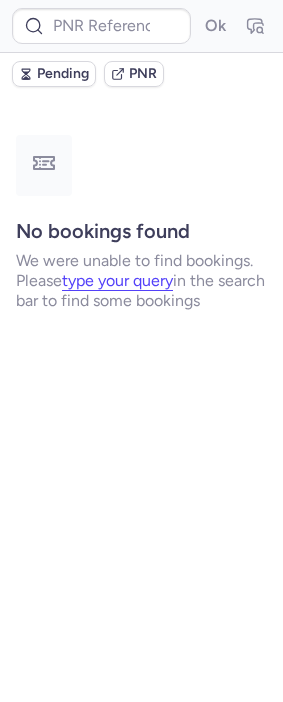 type on "CPFCCE" 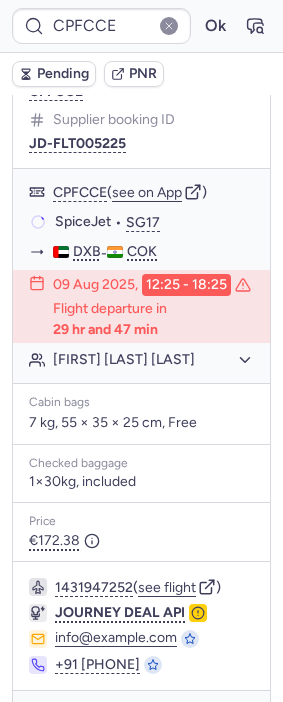scroll, scrollTop: 401, scrollLeft: 0, axis: vertical 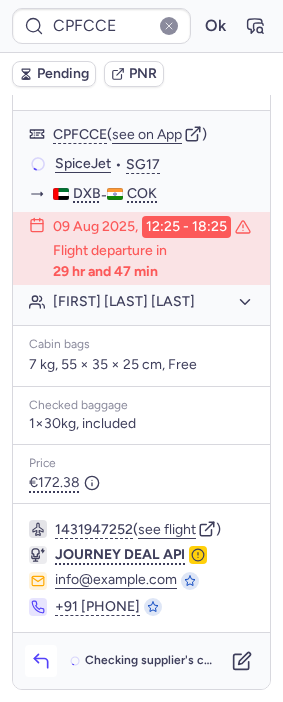 click 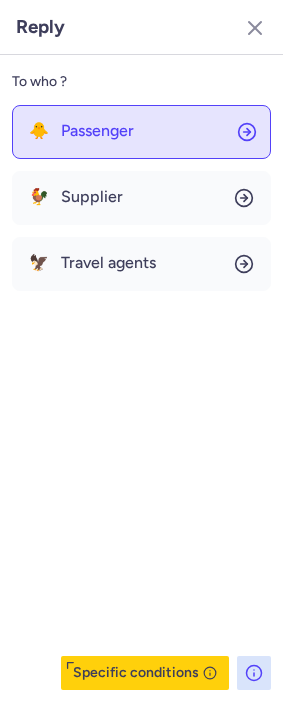 click on "🐥 Passenger" 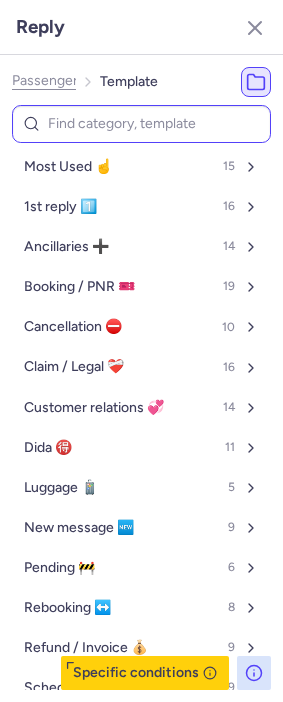 click at bounding box center (141, 124) 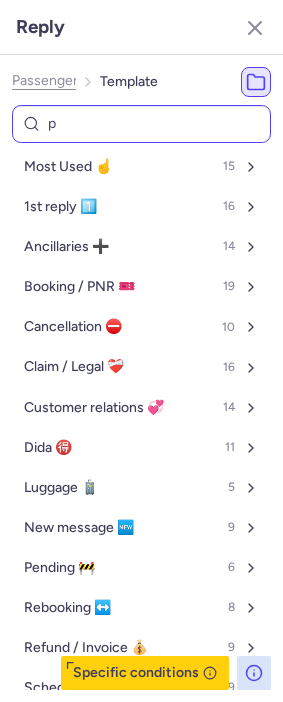 type on "pn" 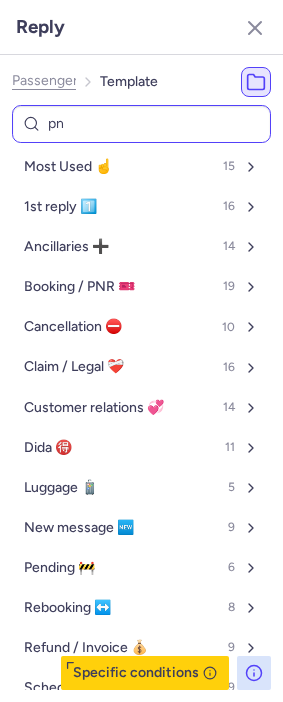 select on "en" 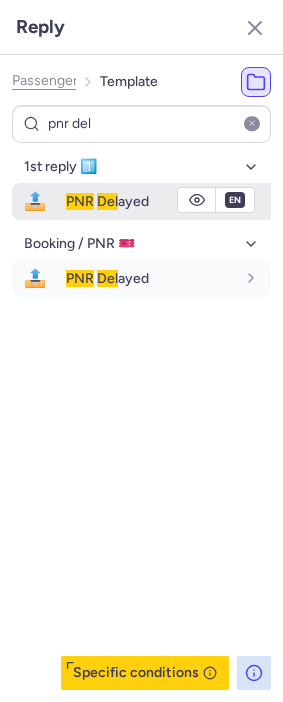 type on "pnr del" 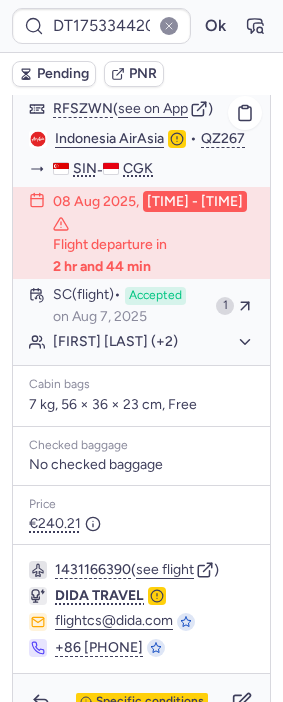 scroll, scrollTop: 517, scrollLeft: 0, axis: vertical 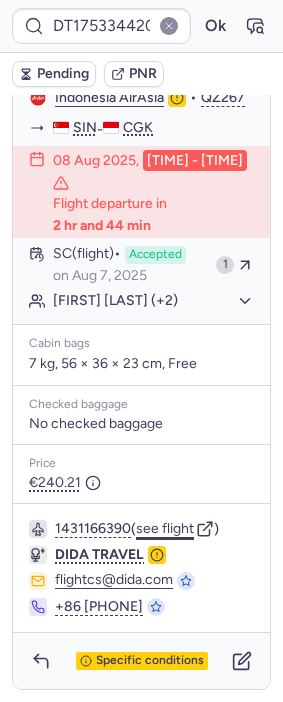click on "see flight" 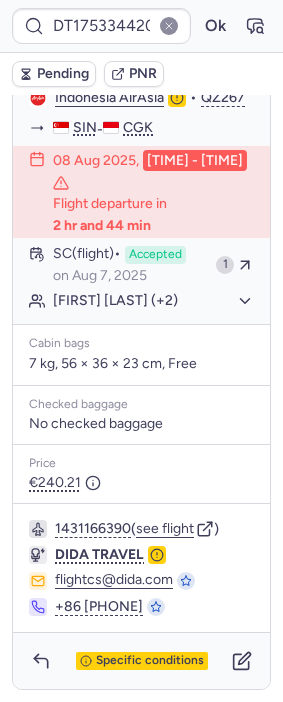 click on "DT1753344200850272 Ok" at bounding box center (141, 26) 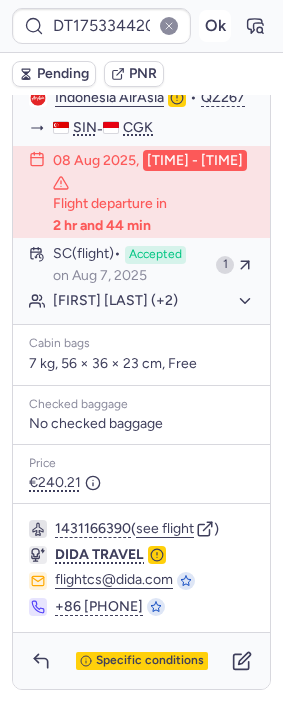click on "Ok" at bounding box center (215, 26) 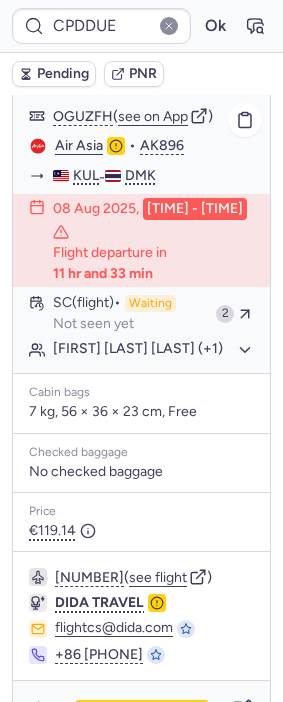 scroll, scrollTop: 1557, scrollLeft: 0, axis: vertical 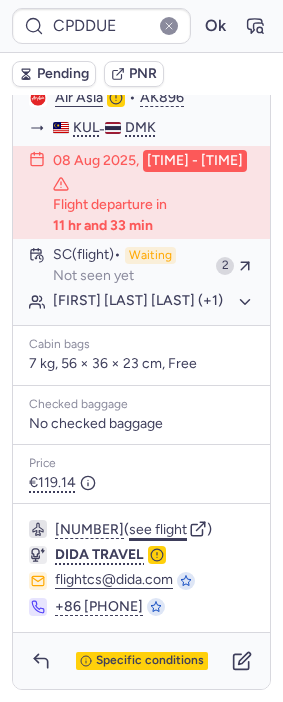 click on "see flight" 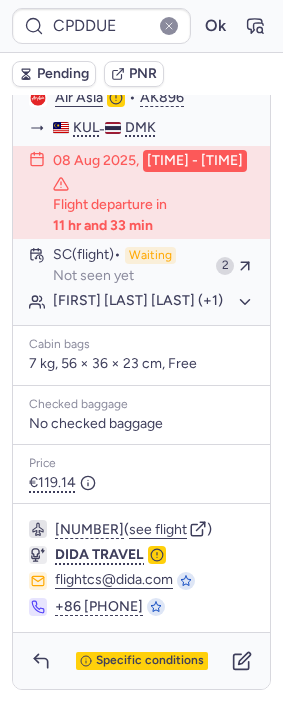 type on "CPFVIS" 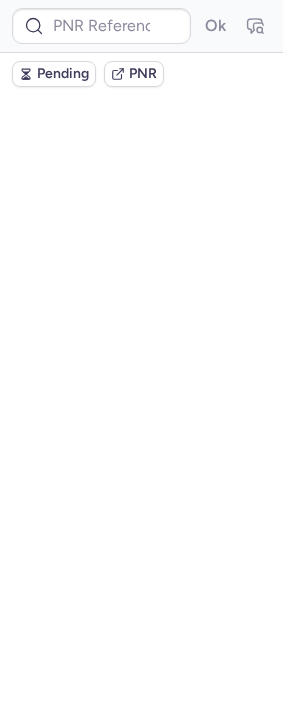 scroll, scrollTop: 0, scrollLeft: 0, axis: both 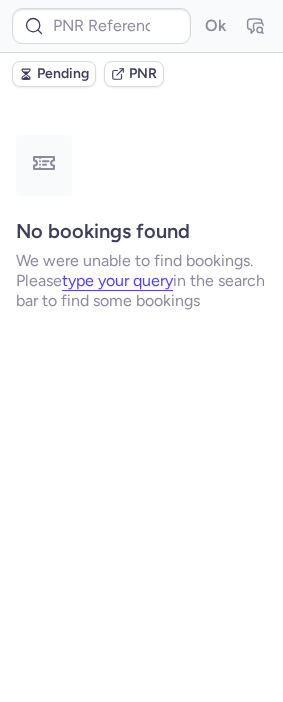 type on "DT1751314235923501" 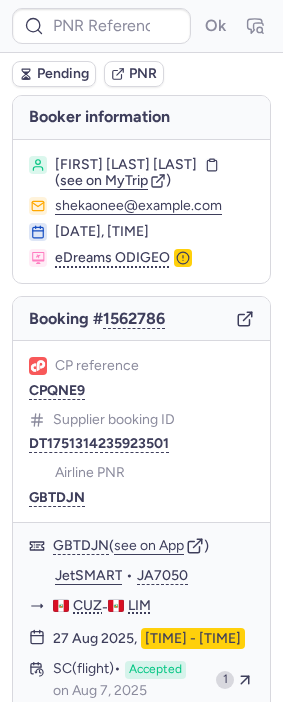 type on "DT1753827959410052" 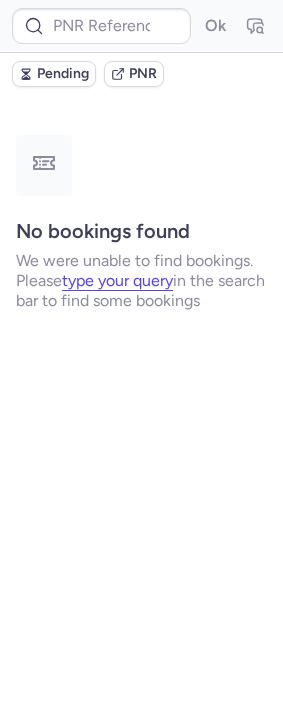 scroll, scrollTop: 0, scrollLeft: 0, axis: both 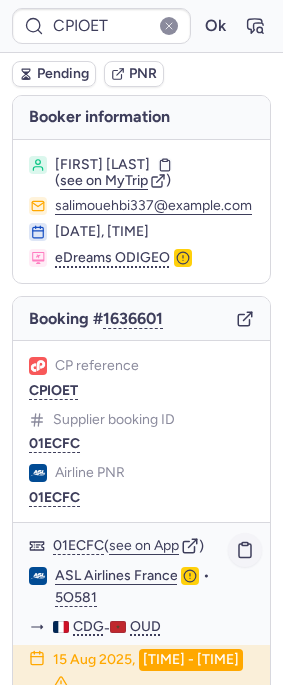 click 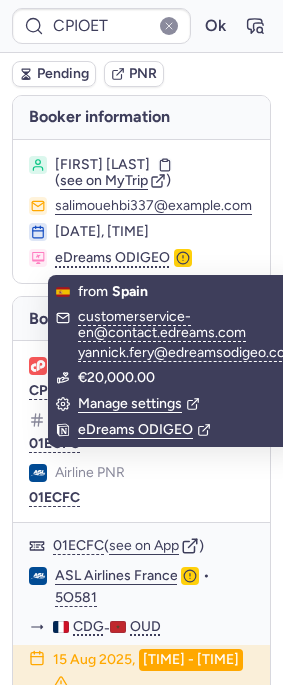click on "[DATE], [TIME]" at bounding box center (154, 232) 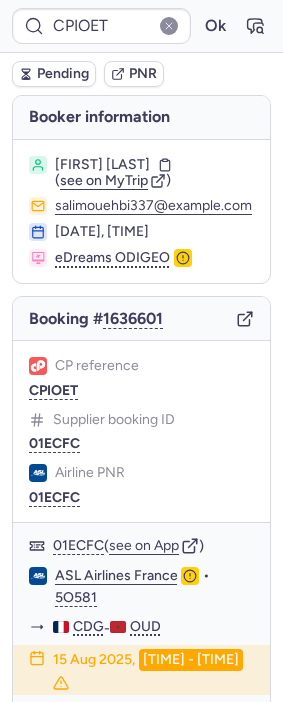 drag, startPoint x: 64, startPoint y: 231, endPoint x: 167, endPoint y: 228, distance: 103.04368 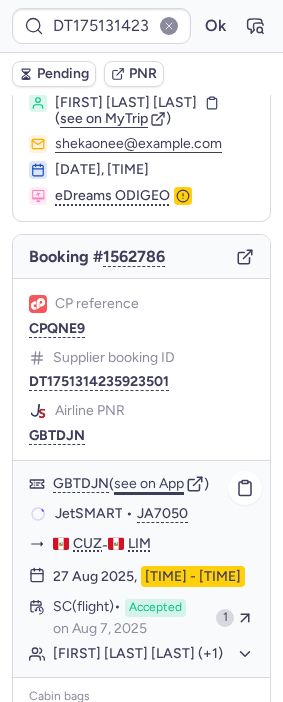 scroll, scrollTop: 222, scrollLeft: 0, axis: vertical 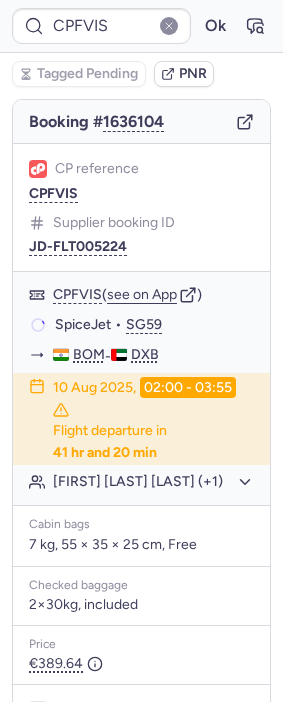 type on "CPYZY7" 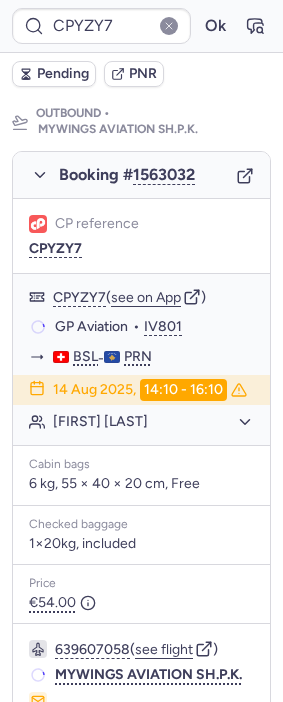 scroll, scrollTop: 318, scrollLeft: 0, axis: vertical 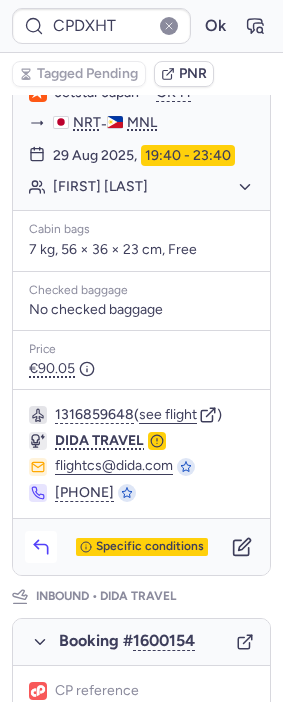 click 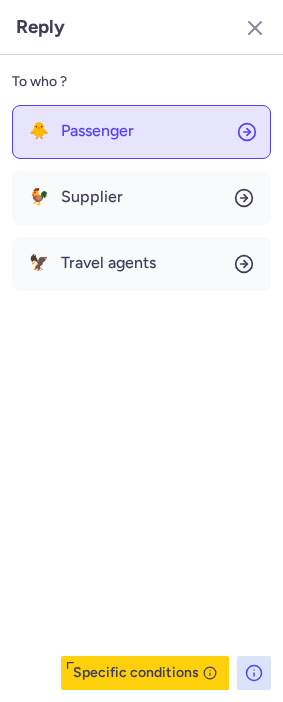 click on "Passenger" at bounding box center (97, 131) 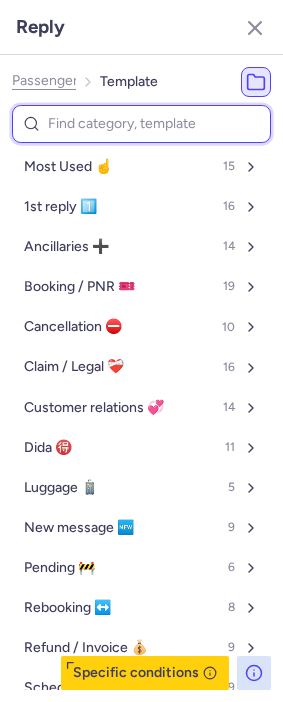 drag, startPoint x: 103, startPoint y: 153, endPoint x: 107, endPoint y: 125, distance: 28.284271 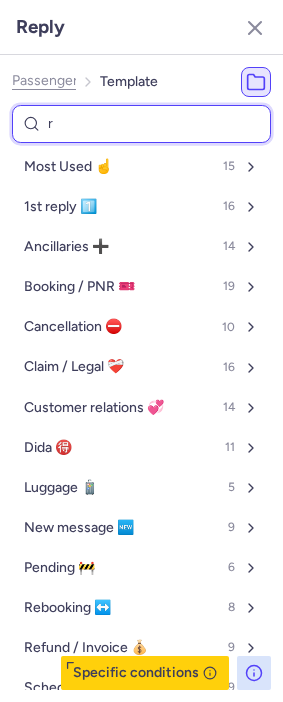 type on "re" 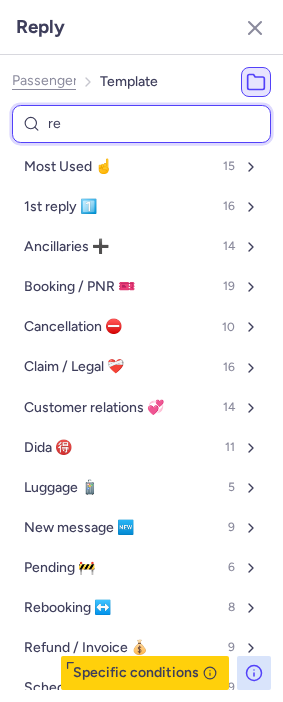 select on "en" 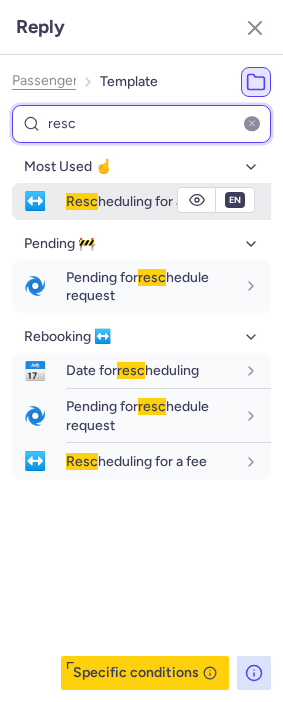 type on "resc" 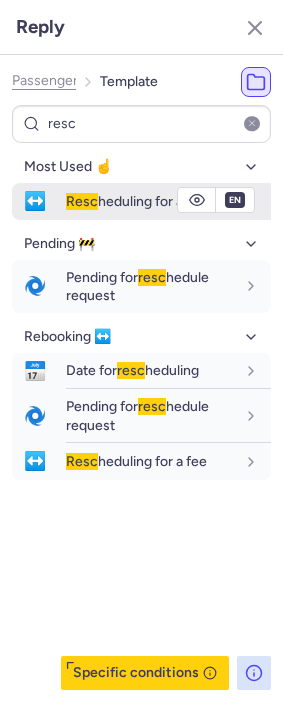 click on "Resc" at bounding box center [82, 201] 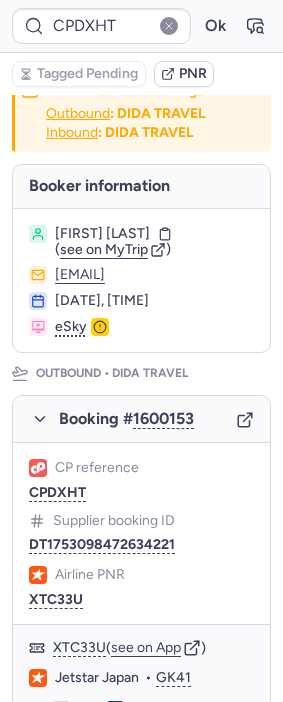 scroll, scrollTop: 0, scrollLeft: 0, axis: both 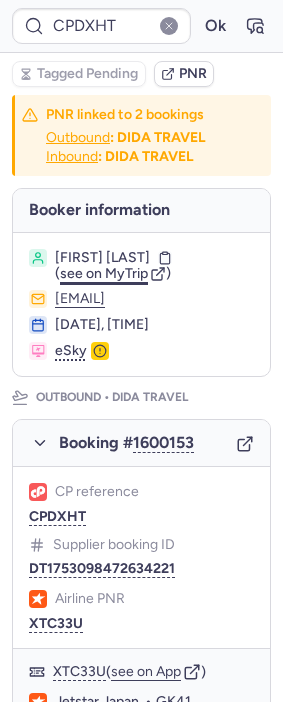 click on "see on MyTrip" at bounding box center (104, 273) 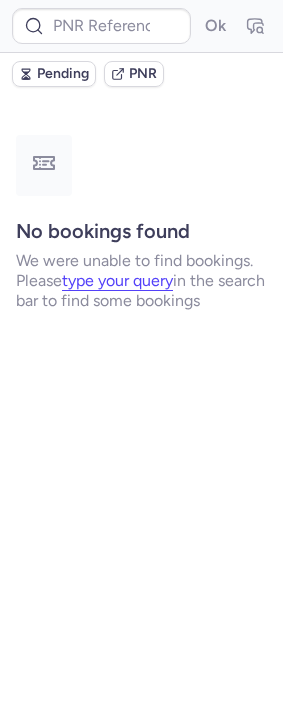 scroll, scrollTop: 0, scrollLeft: 0, axis: both 